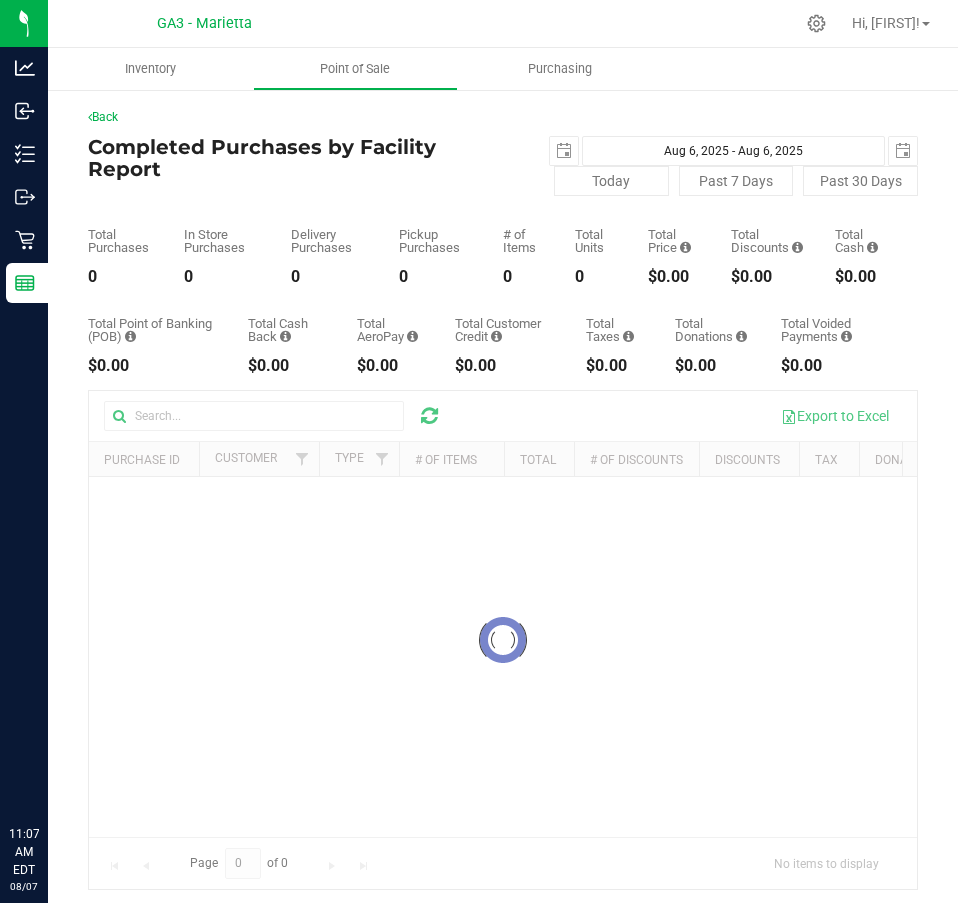 scroll, scrollTop: 0, scrollLeft: 0, axis: both 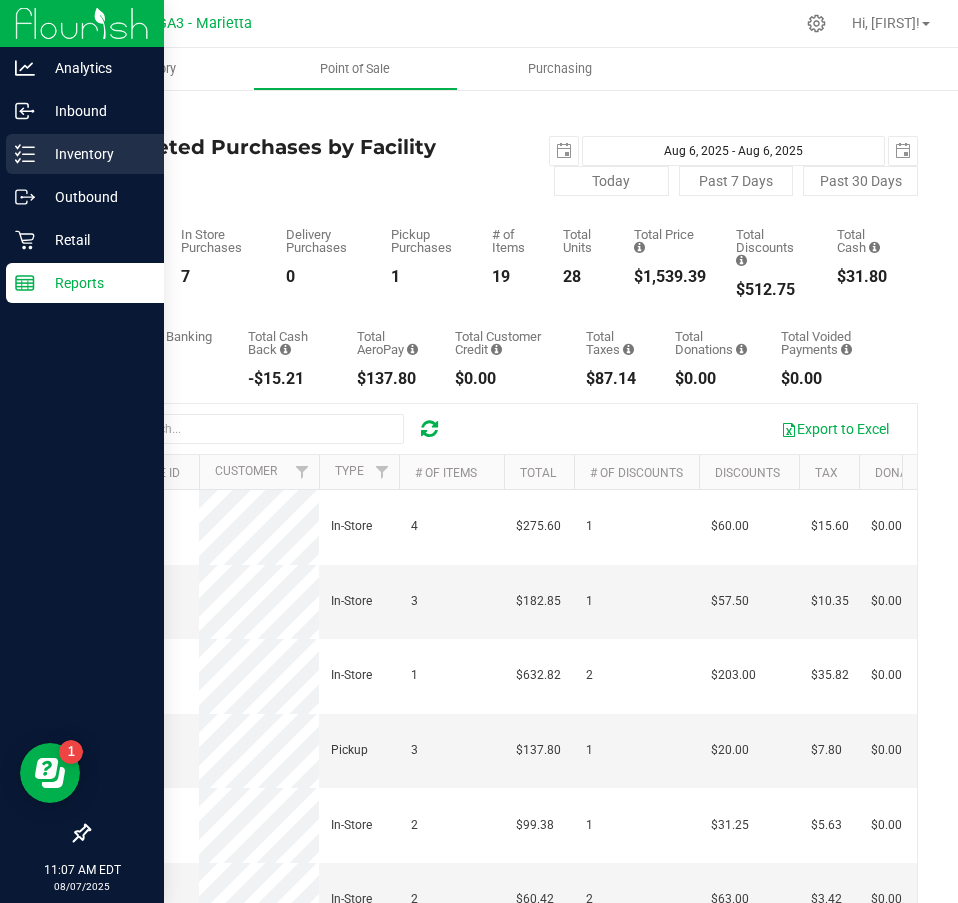 click on "Inventory" at bounding box center (95, 154) 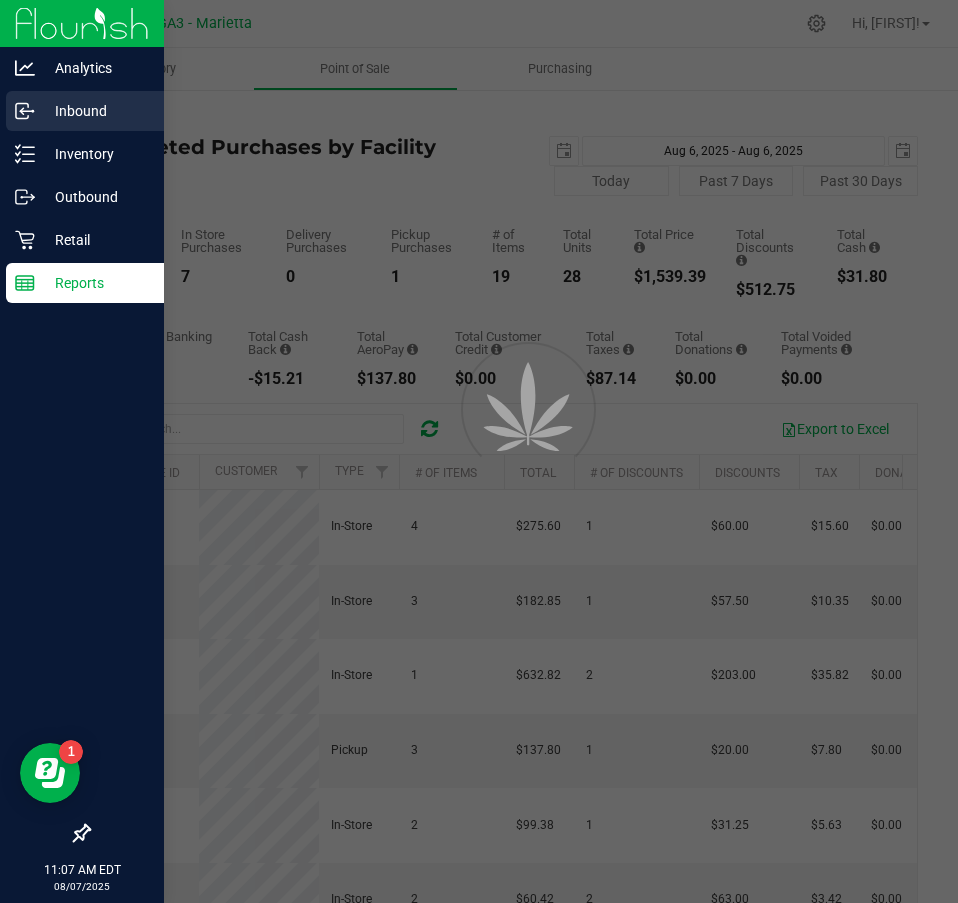 click on "Inbound" at bounding box center [95, 111] 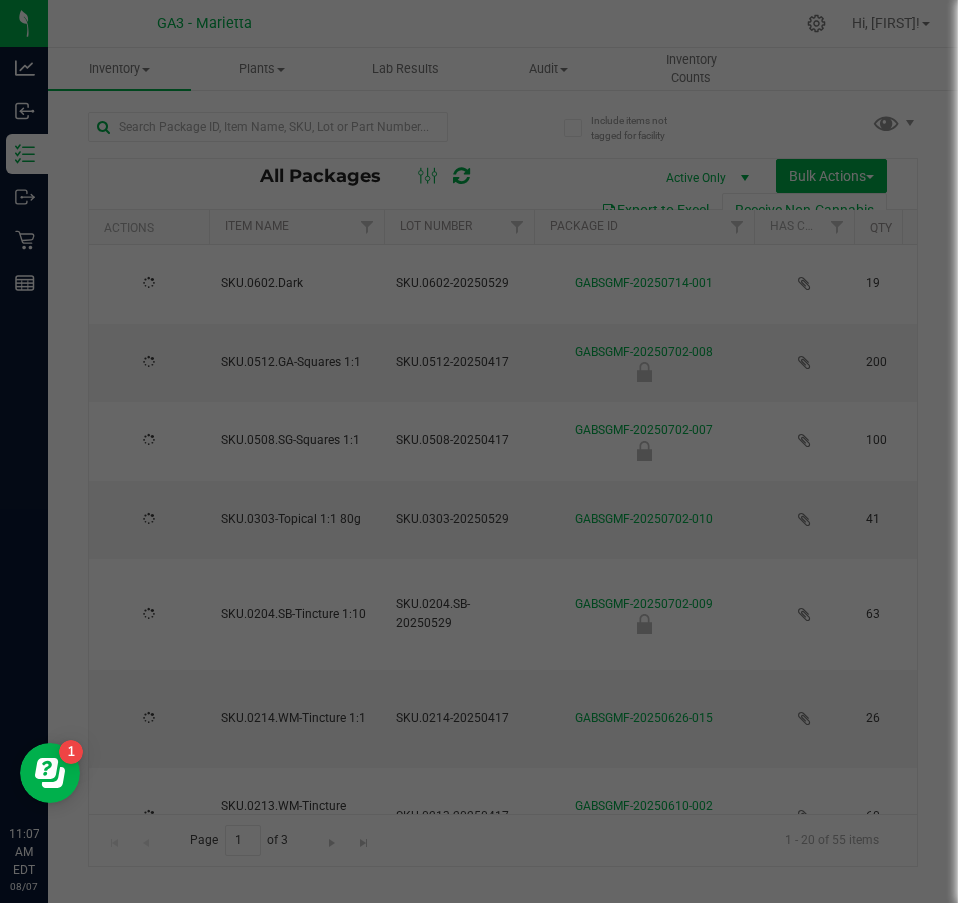 type on "2026-05-29" 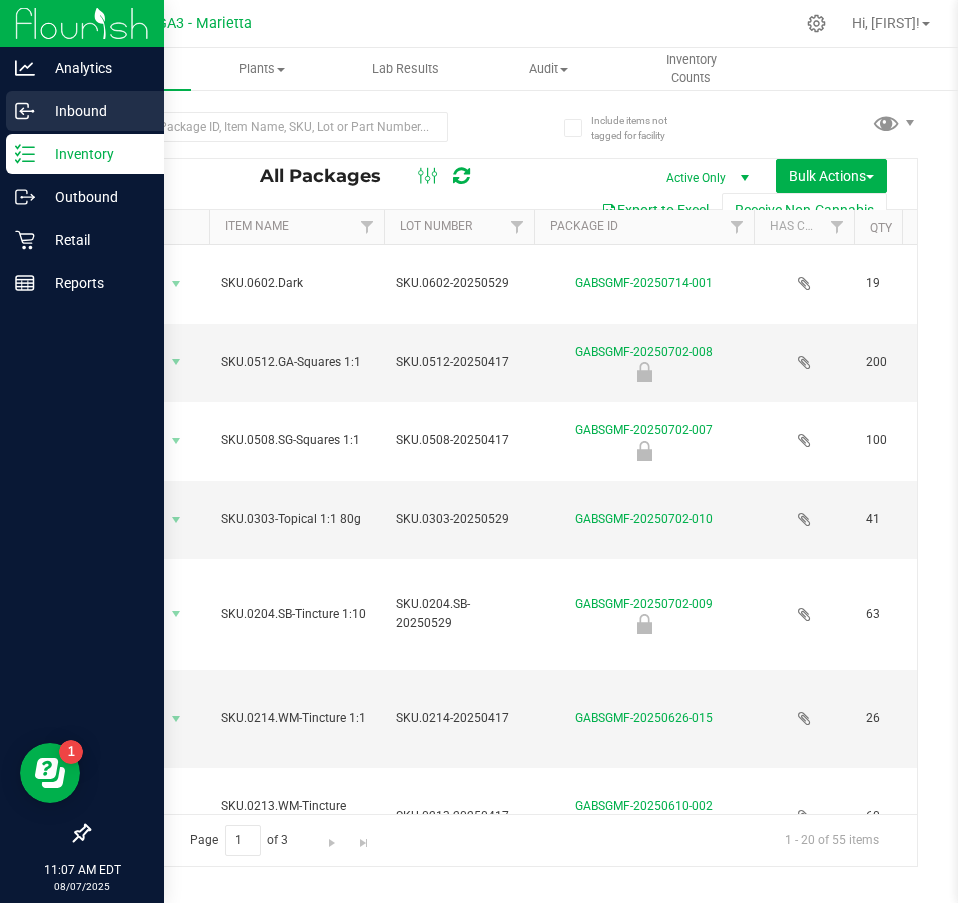 click 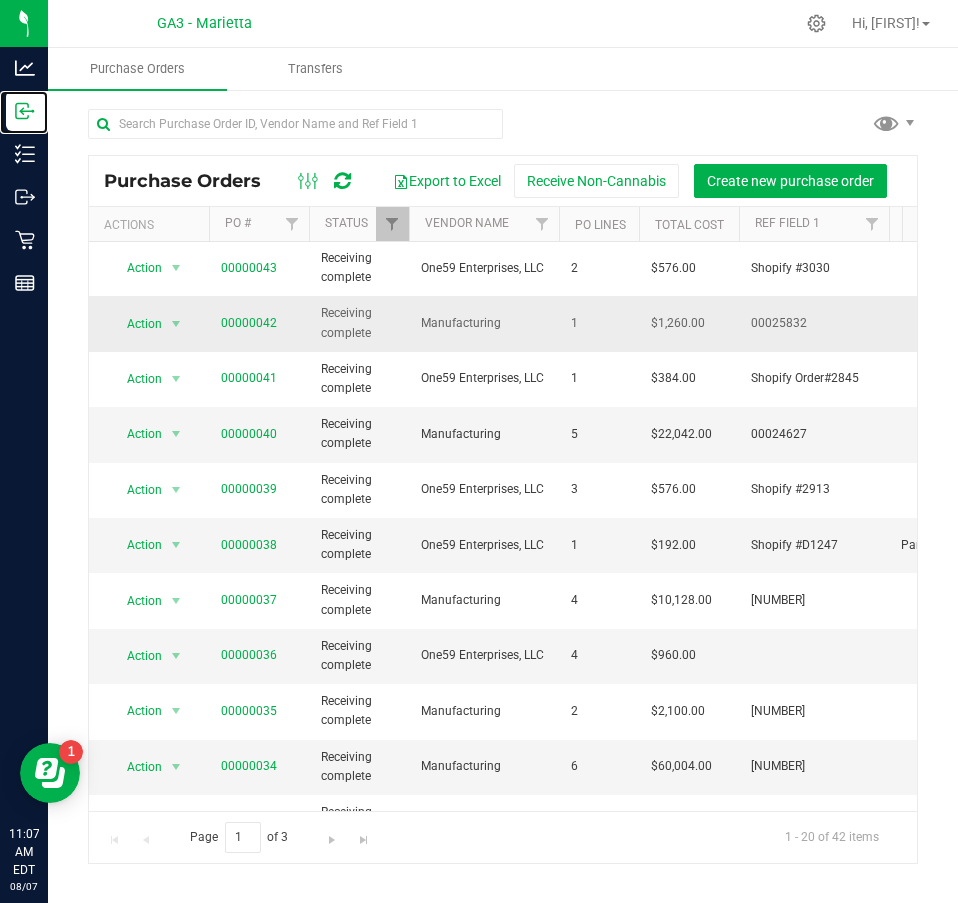 scroll, scrollTop: 0, scrollLeft: 0, axis: both 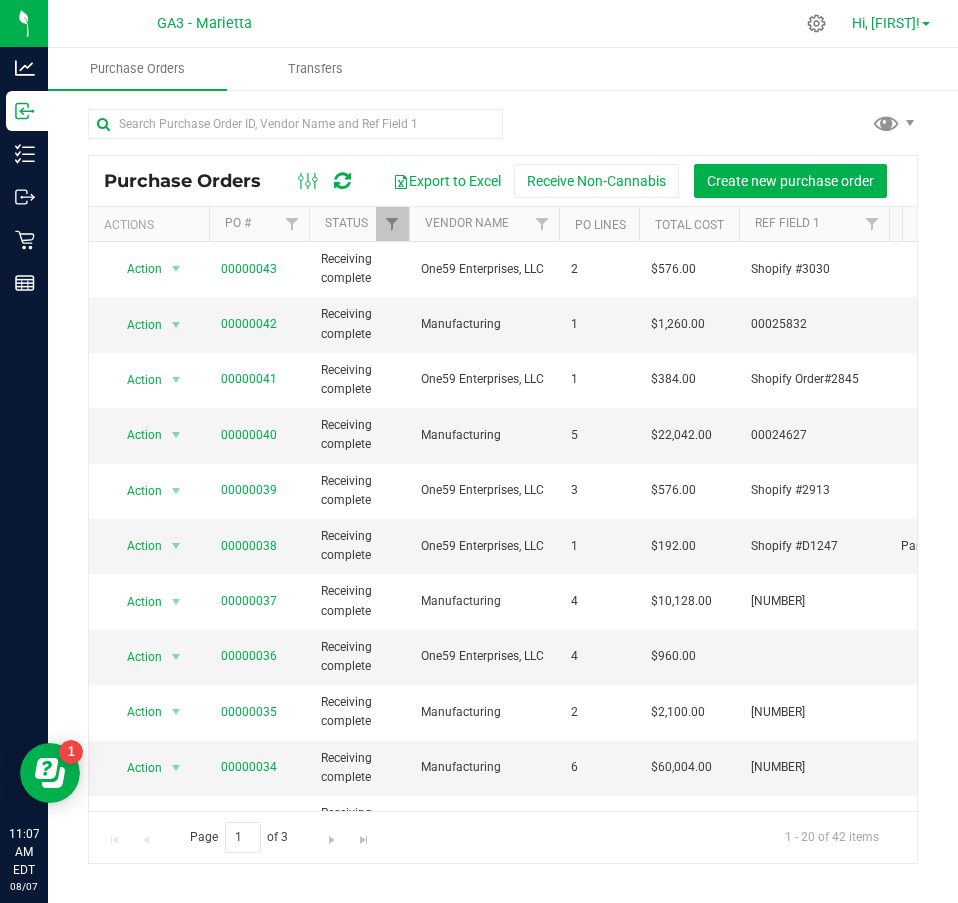 click on "Hi, [FIRST]!" at bounding box center (891, 23) 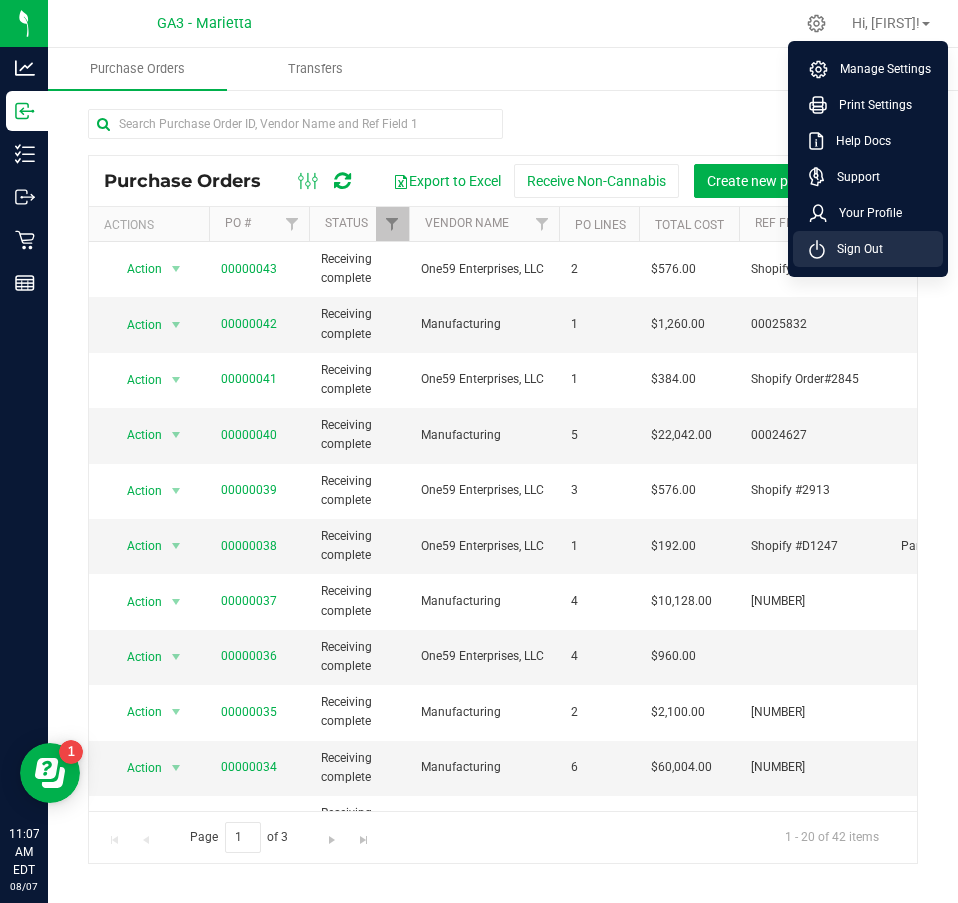 click on "Sign Out" at bounding box center [854, 249] 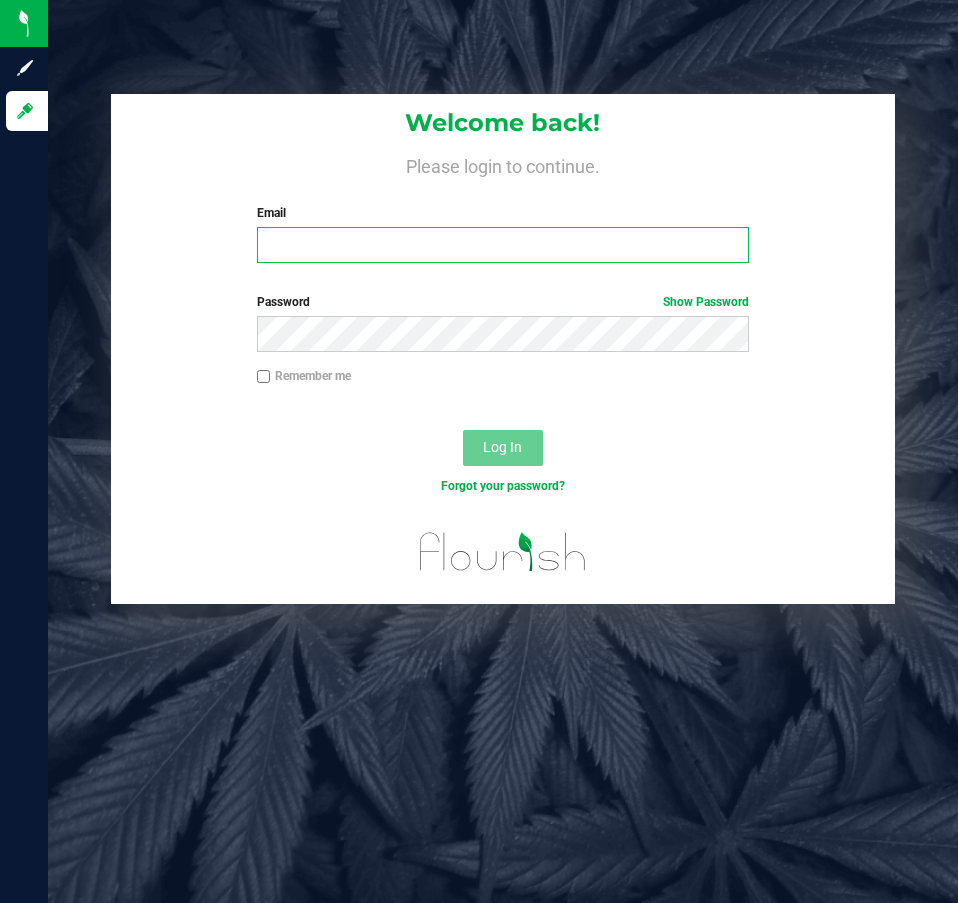 click on "Email" at bounding box center [503, 245] 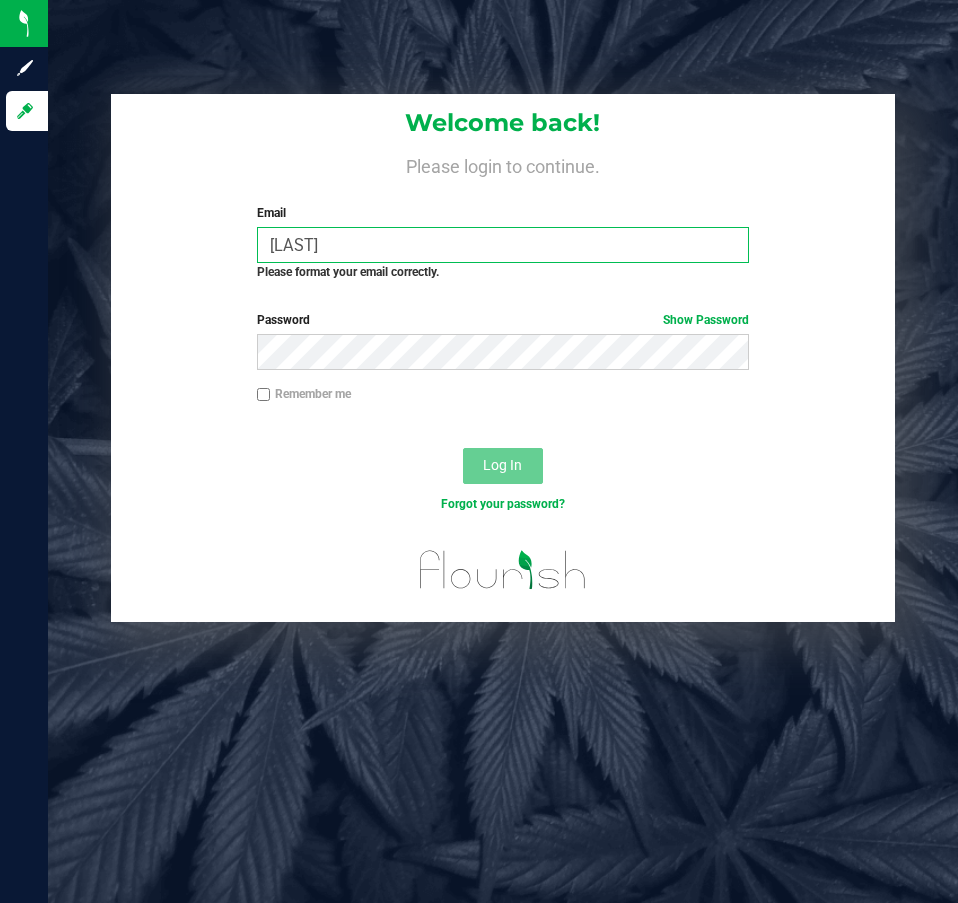 type on "[EMAIL]" 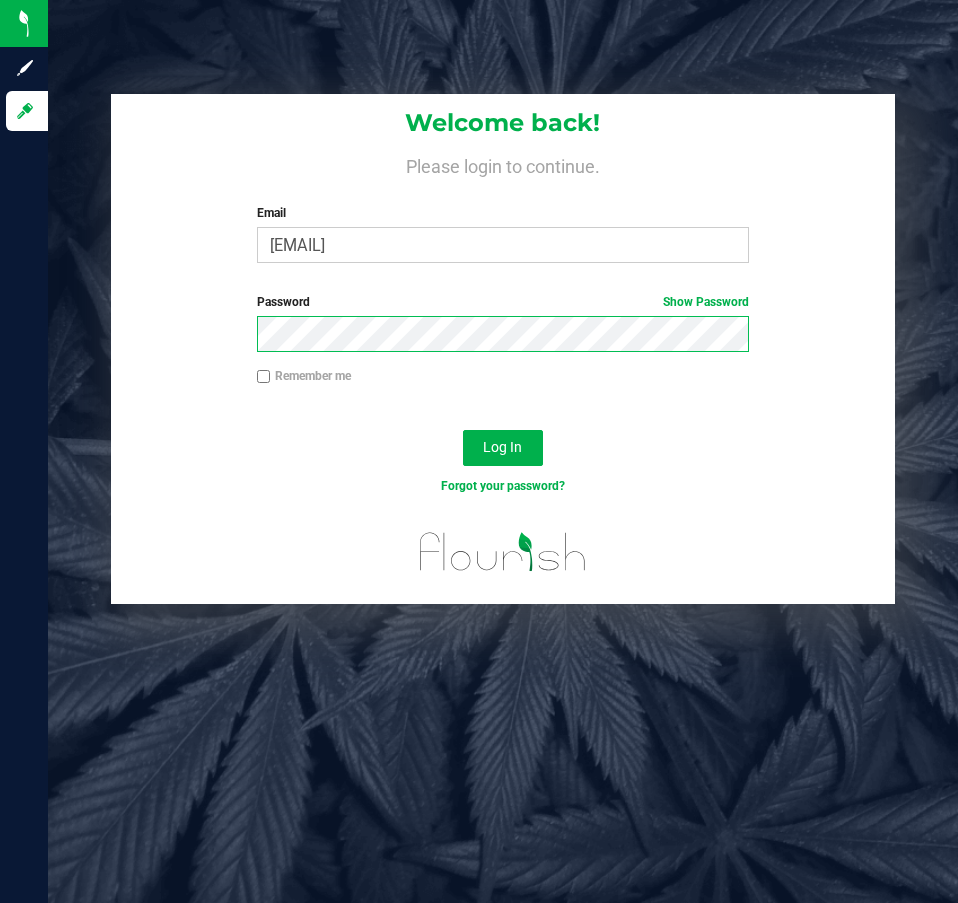 click on "Log In" at bounding box center [503, 448] 